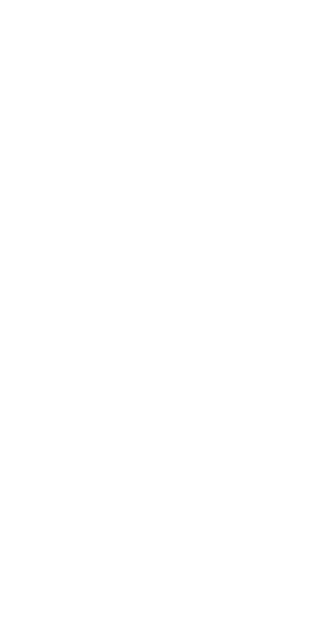 scroll, scrollTop: 0, scrollLeft: 0, axis: both 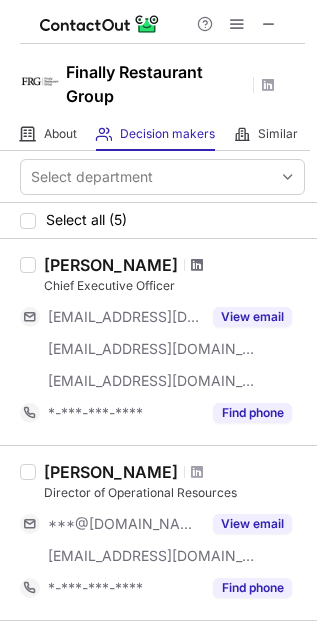 click at bounding box center [197, 265] 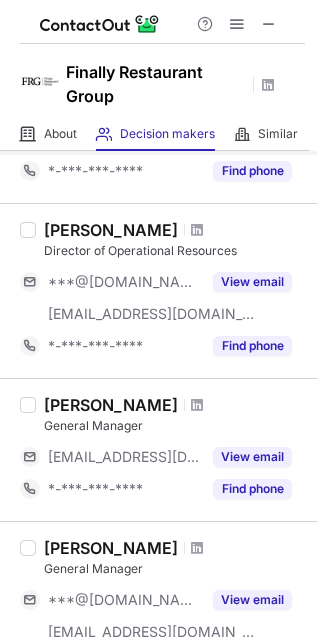 scroll, scrollTop: 250, scrollLeft: 0, axis: vertical 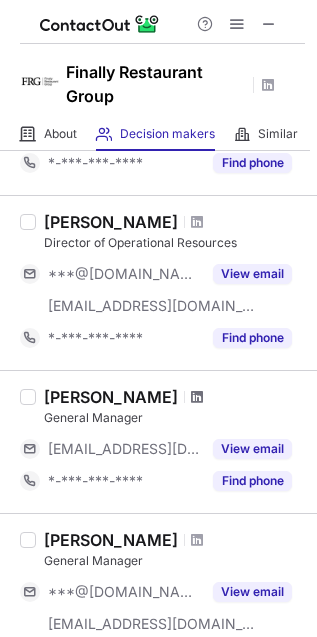 click at bounding box center (197, 397) 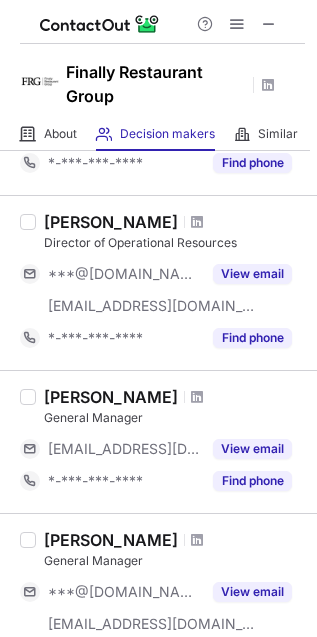 scroll, scrollTop: 375, scrollLeft: 0, axis: vertical 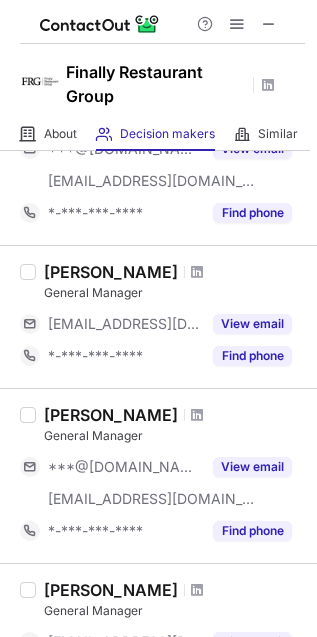 click at bounding box center (197, 415) 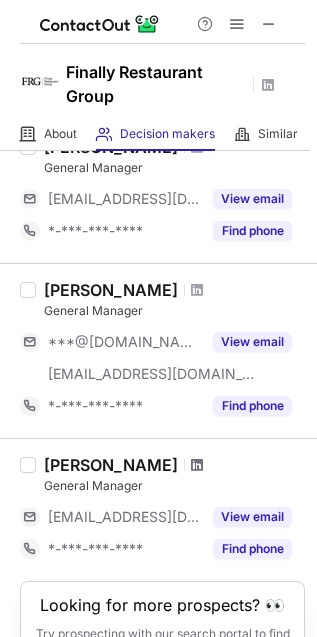 click at bounding box center [197, 465] 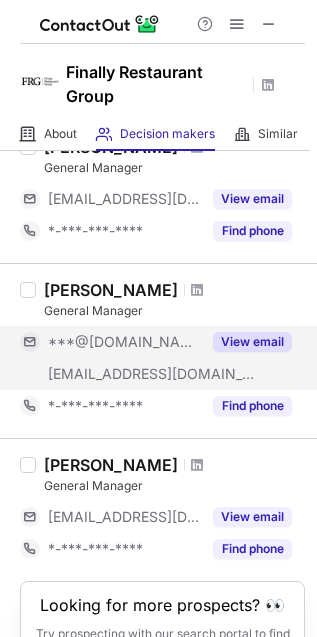 scroll, scrollTop: 616, scrollLeft: 0, axis: vertical 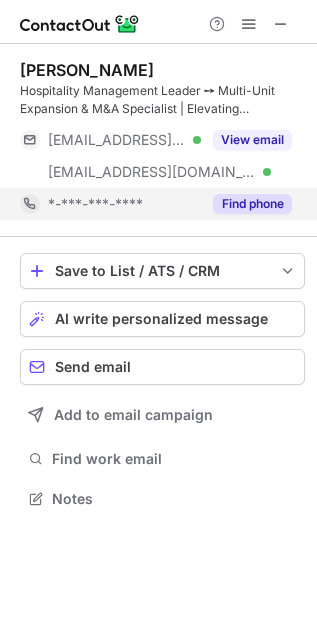 click on "Find phone" at bounding box center (252, 204) 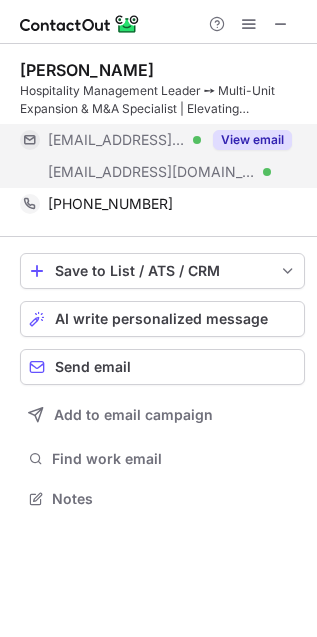 click on "View email" at bounding box center [252, 140] 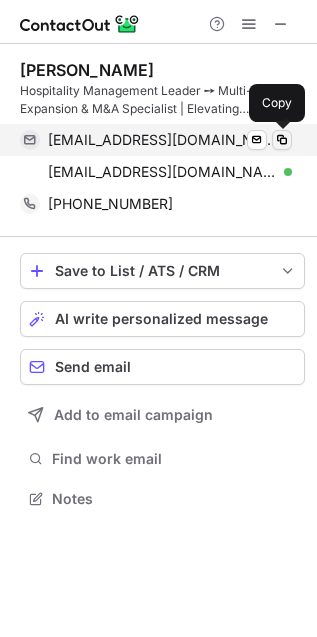 click at bounding box center [282, 140] 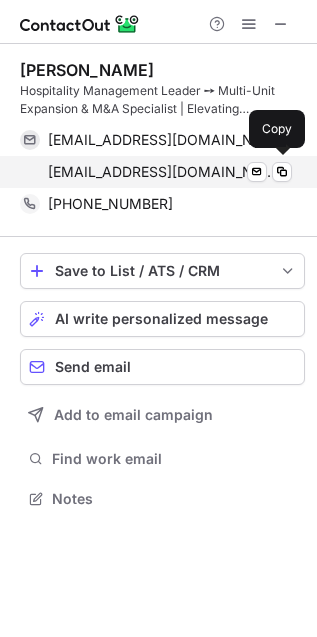 type 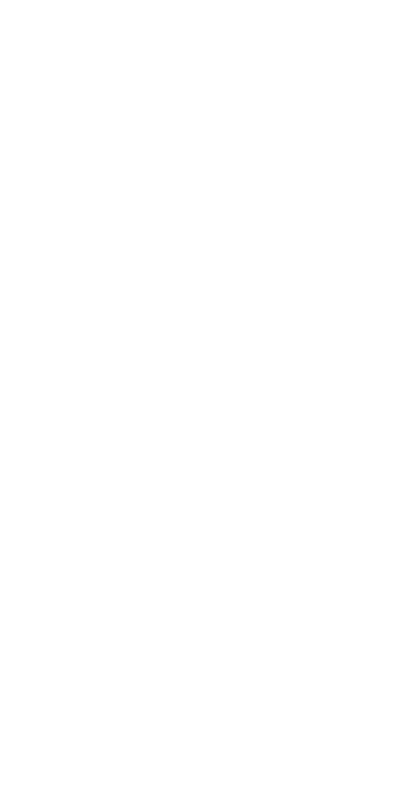 scroll, scrollTop: 0, scrollLeft: 0, axis: both 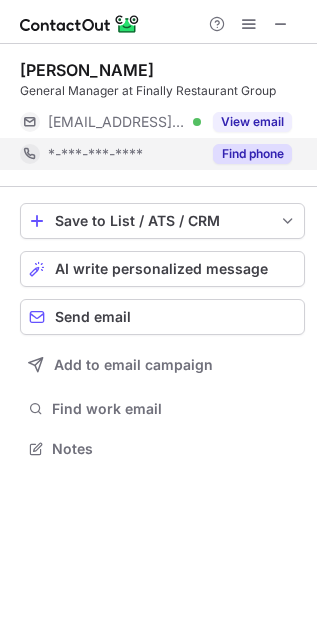 click on "Find phone" at bounding box center (252, 154) 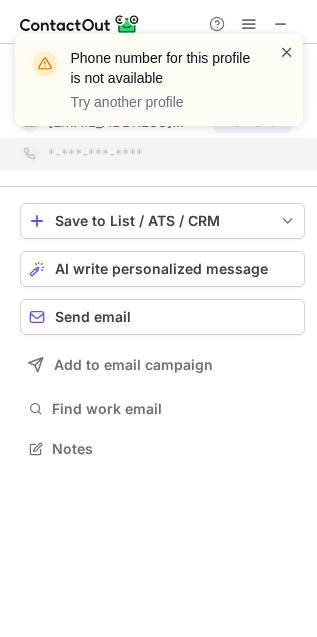 click at bounding box center (287, 52) 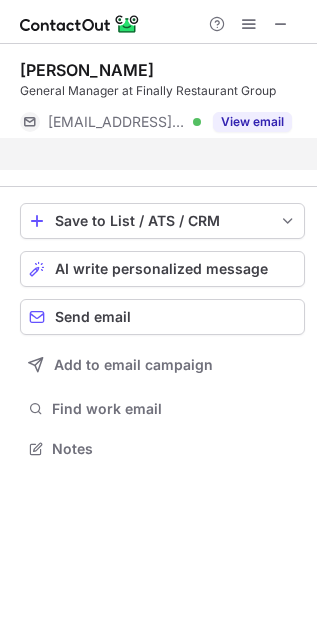 scroll, scrollTop: 402, scrollLeft: 317, axis: both 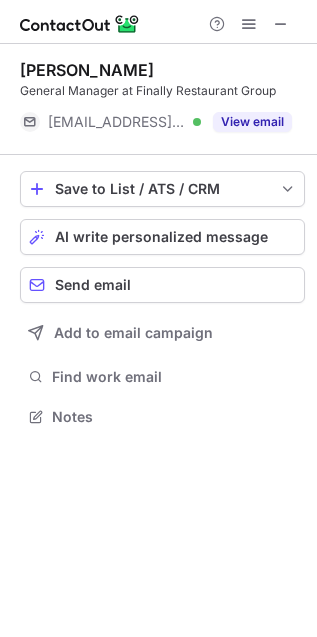 click at bounding box center [281, 24] 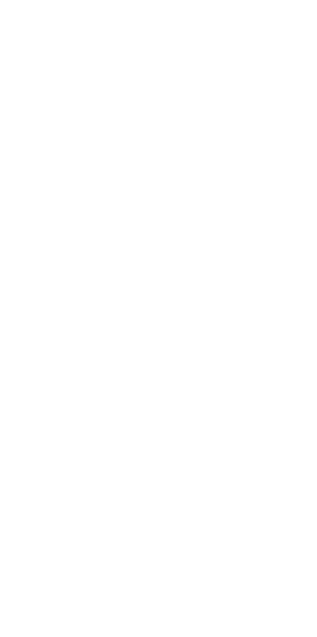 scroll, scrollTop: 0, scrollLeft: 0, axis: both 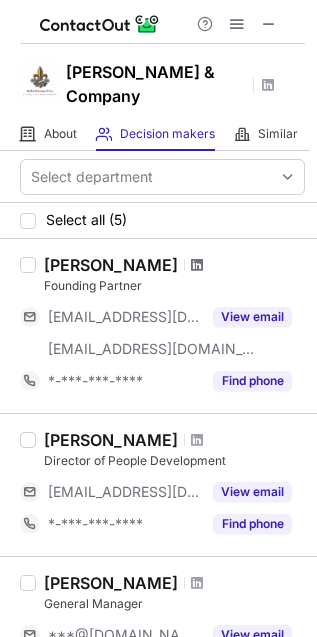 click at bounding box center (197, 265) 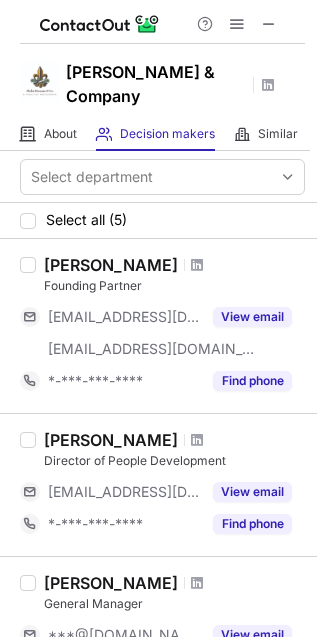 scroll, scrollTop: 125, scrollLeft: 0, axis: vertical 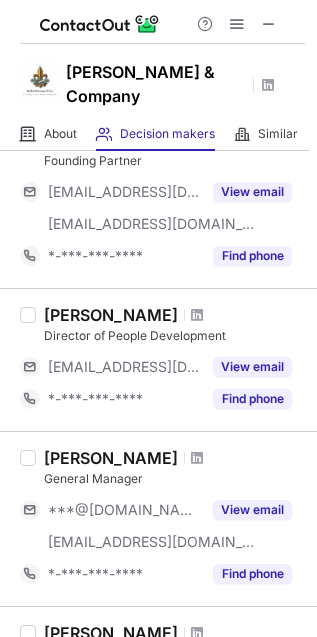 click at bounding box center (197, 315) 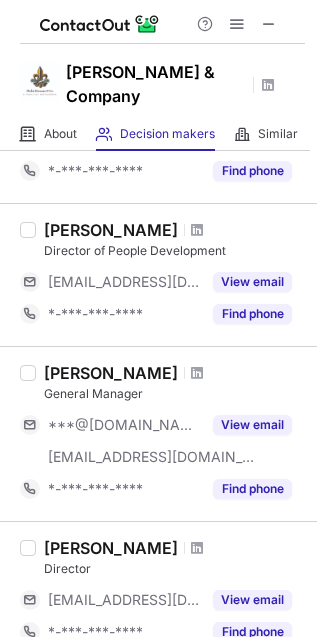 scroll, scrollTop: 250, scrollLeft: 0, axis: vertical 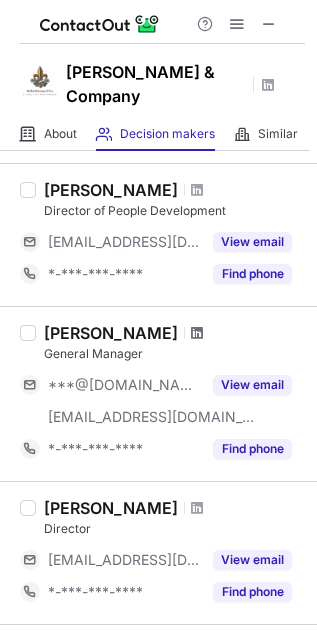 click at bounding box center (197, 333) 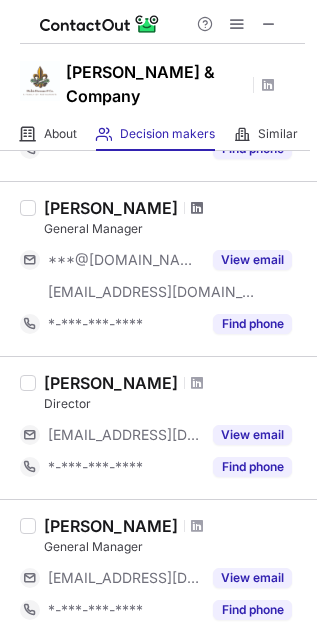 scroll, scrollTop: 500, scrollLeft: 0, axis: vertical 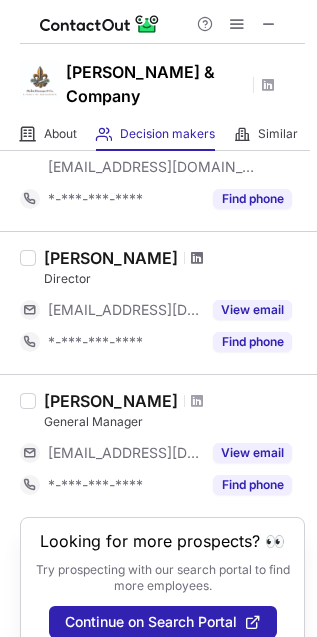 click at bounding box center (197, 258) 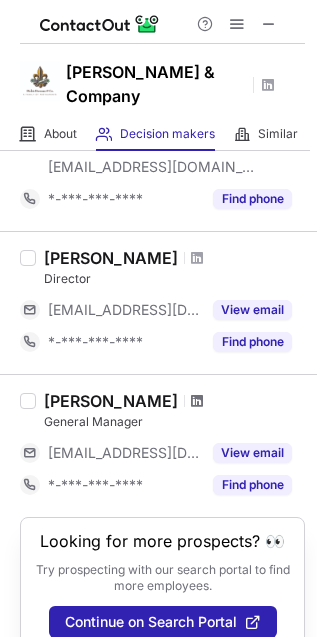 click at bounding box center (197, 401) 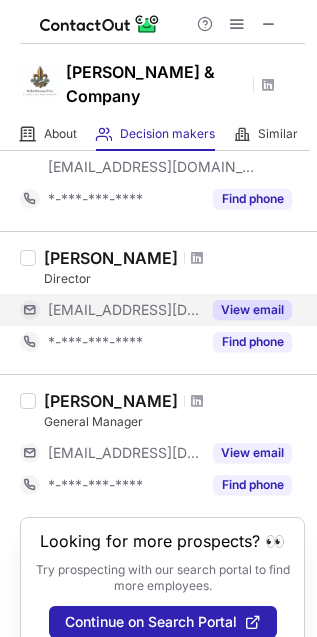 scroll, scrollTop: 551, scrollLeft: 0, axis: vertical 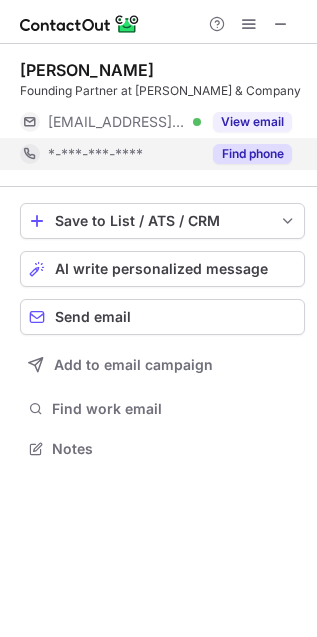click on "Find phone" at bounding box center (252, 154) 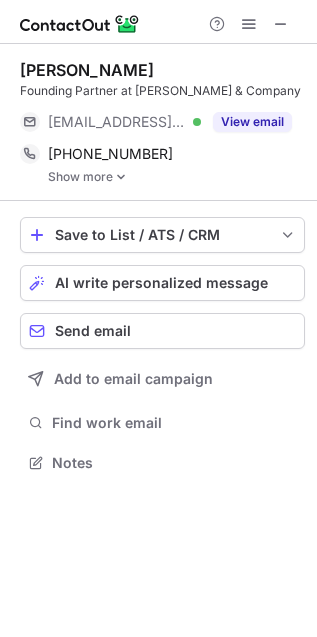 scroll, scrollTop: 10, scrollLeft: 10, axis: both 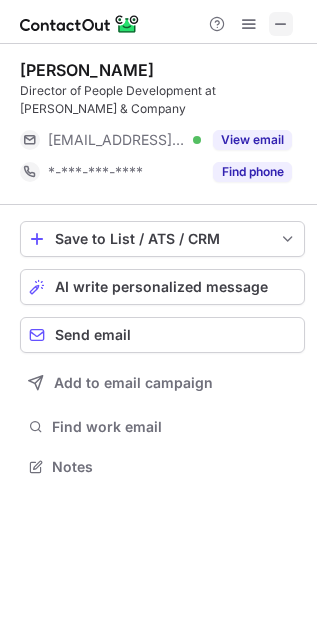 click at bounding box center (281, 24) 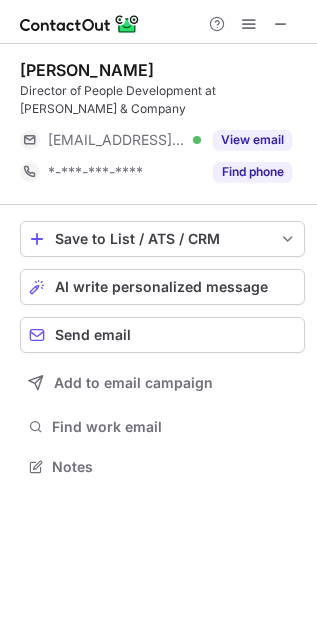 type 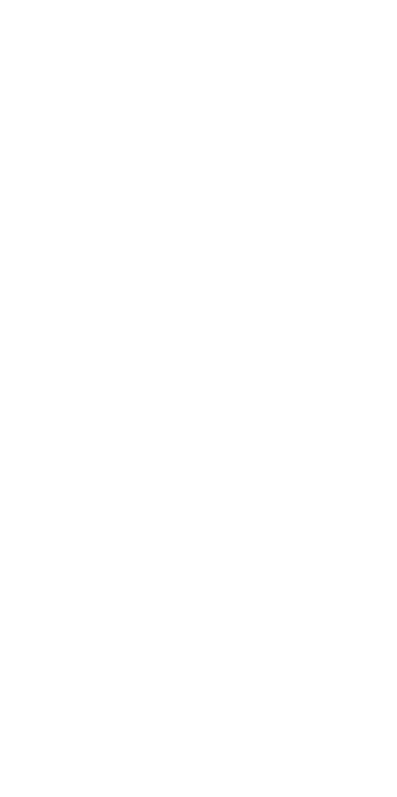 scroll, scrollTop: 0, scrollLeft: 0, axis: both 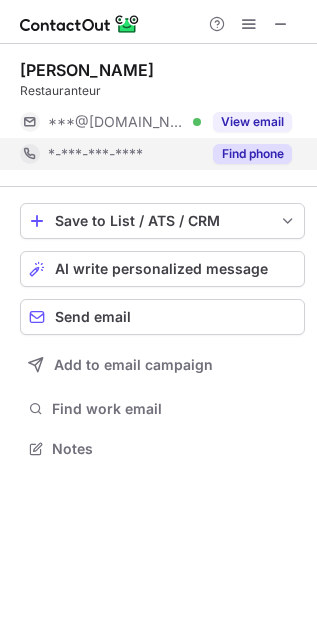 click on "Find phone" at bounding box center (252, 154) 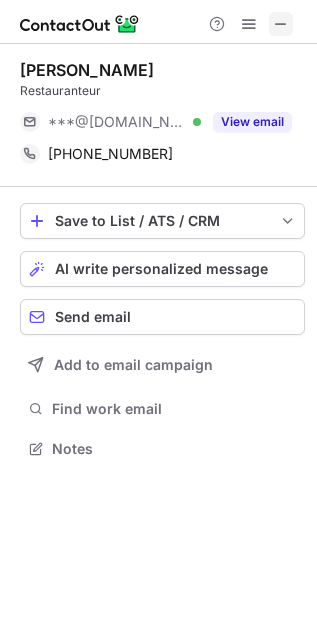 click at bounding box center [281, 24] 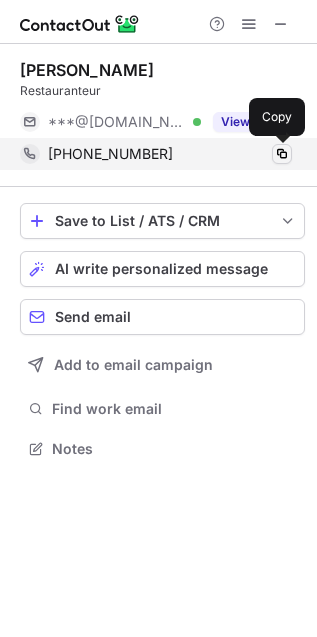 click at bounding box center [282, 154] 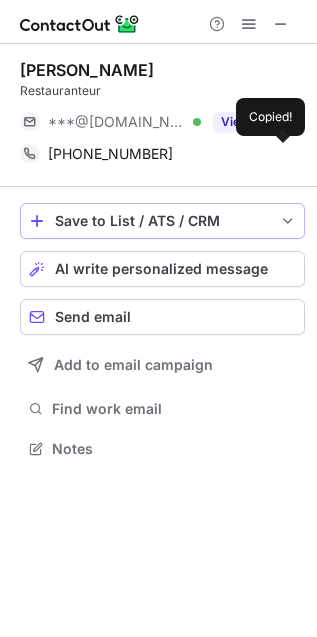 type 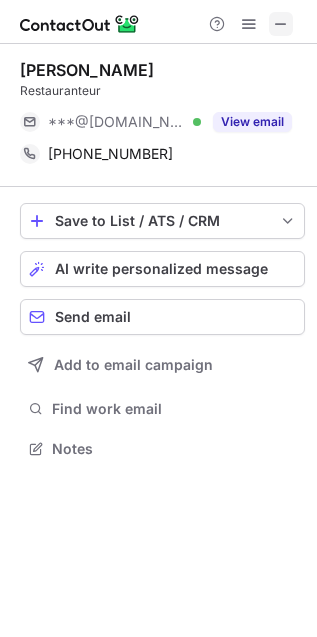 click at bounding box center [281, 24] 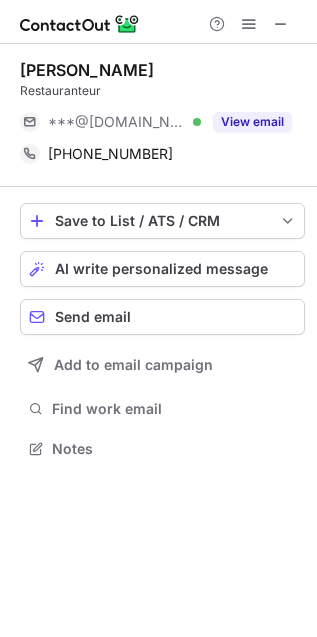type 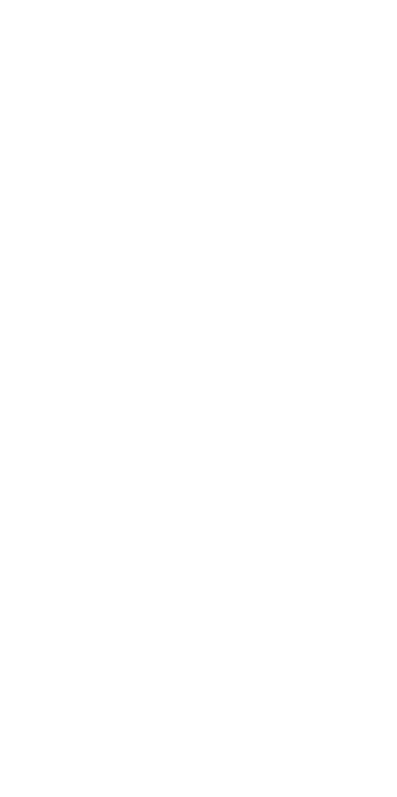 scroll, scrollTop: 0, scrollLeft: 0, axis: both 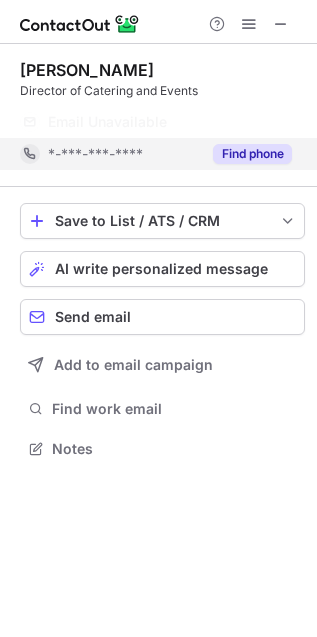 click on "Find phone" at bounding box center [252, 154] 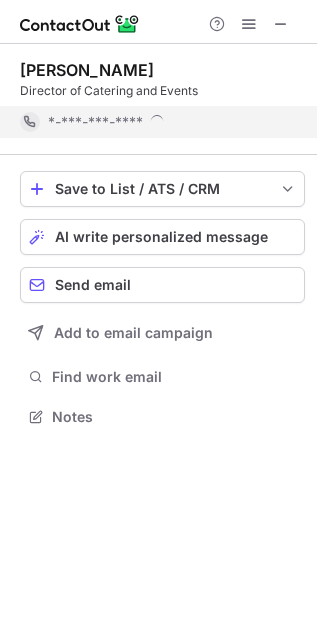 scroll, scrollTop: 402, scrollLeft: 317, axis: both 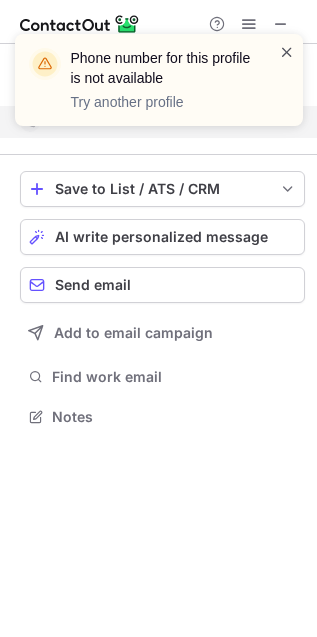 click at bounding box center [287, 52] 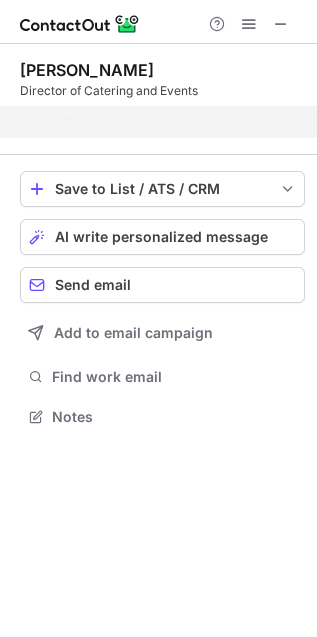 click on "Phone number for this profile is not available Try another profile" at bounding box center [159, 88] 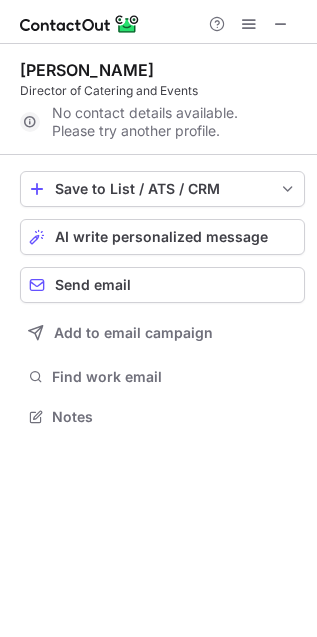 click at bounding box center (281, 24) 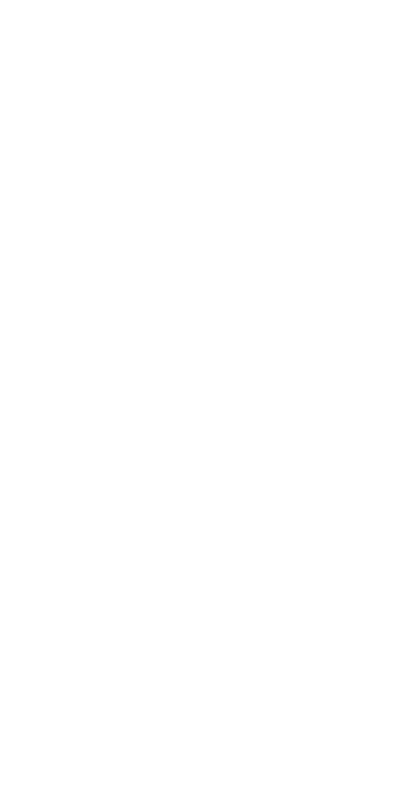 scroll, scrollTop: 0, scrollLeft: 0, axis: both 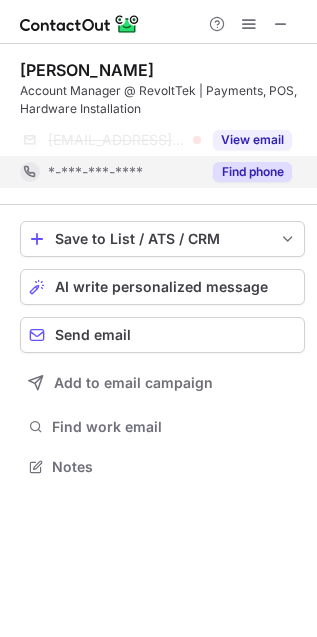 click on "Find phone" at bounding box center [252, 172] 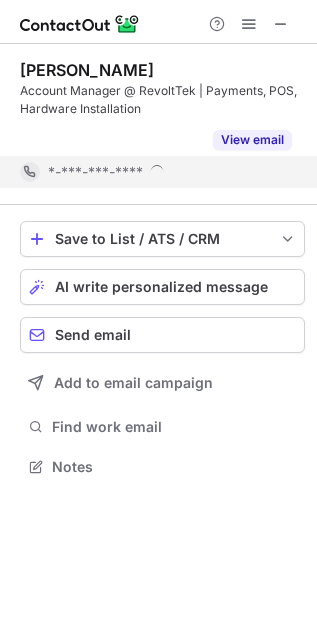 scroll, scrollTop: 421, scrollLeft: 317, axis: both 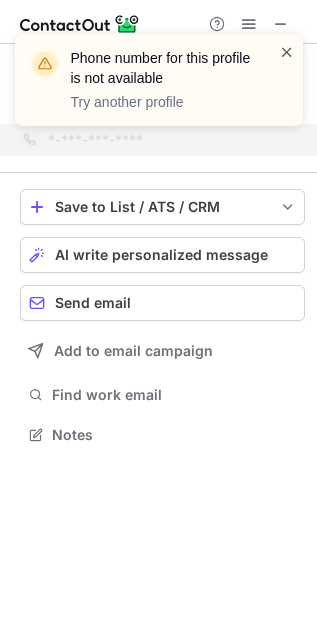 click at bounding box center (287, 52) 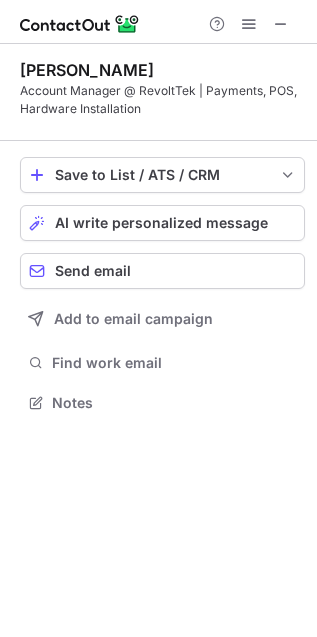 scroll, scrollTop: 390, scrollLeft: 317, axis: both 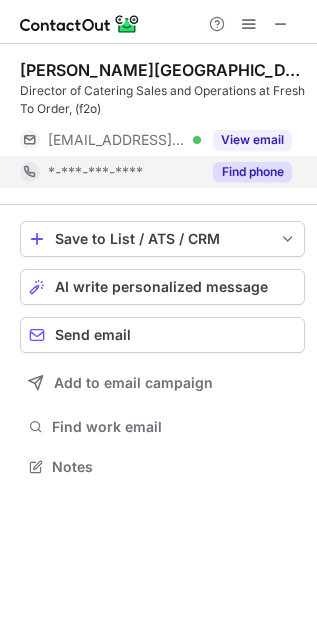 click on "Find phone" at bounding box center [252, 172] 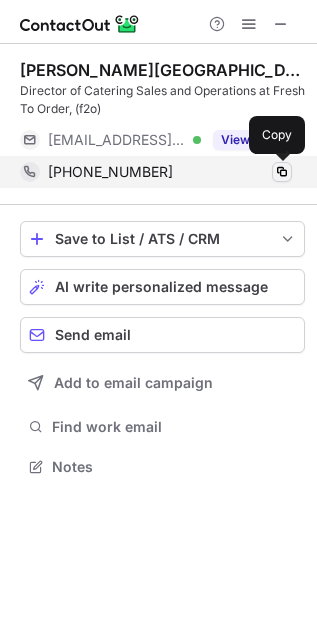 click at bounding box center [282, 172] 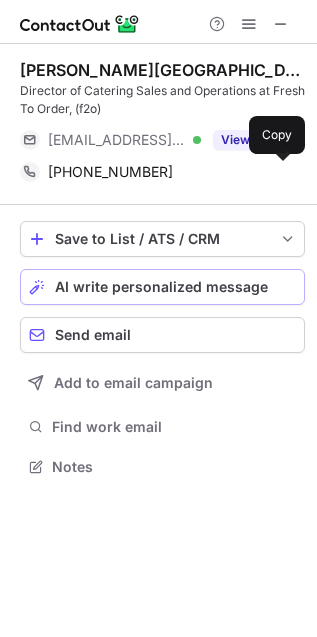 type 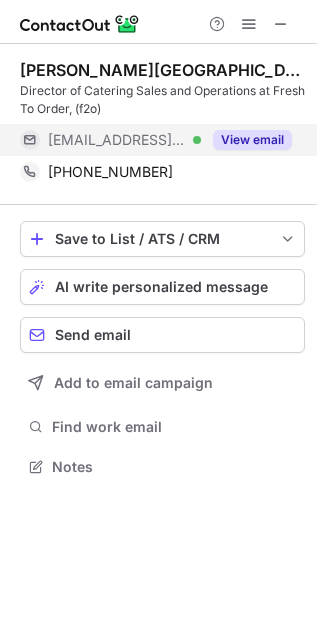click on "View email" at bounding box center (252, 140) 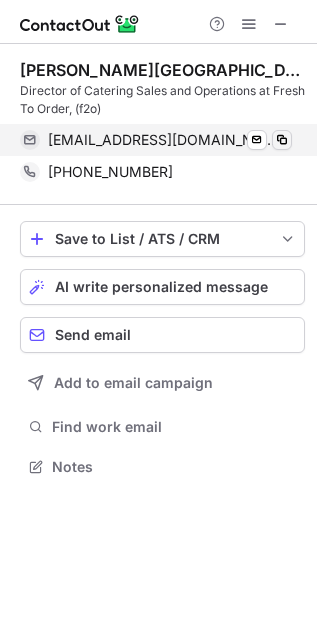 click at bounding box center [282, 140] 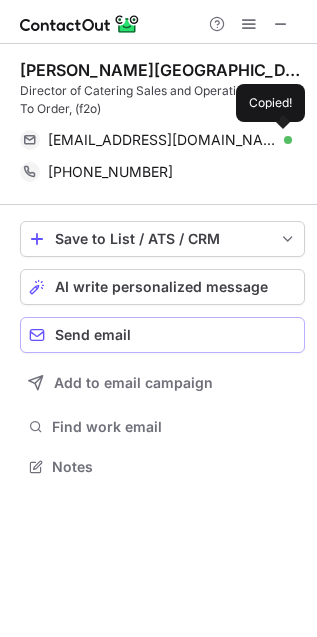 type 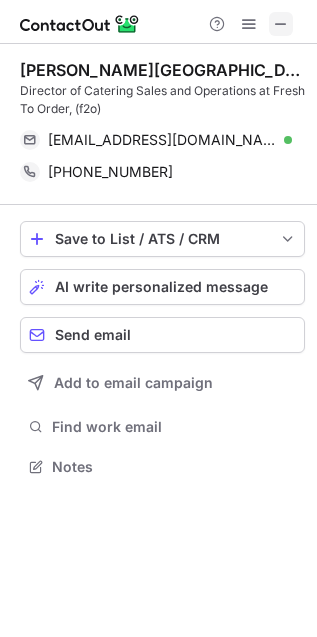 click at bounding box center (281, 24) 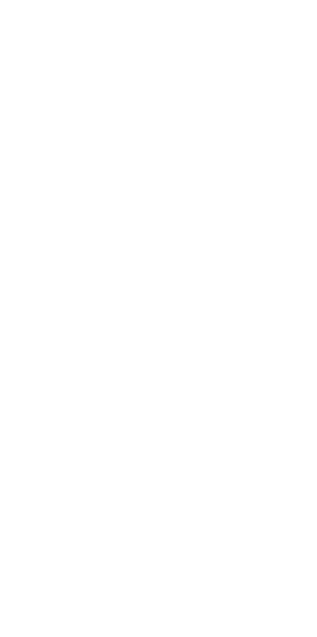 scroll, scrollTop: 0, scrollLeft: 0, axis: both 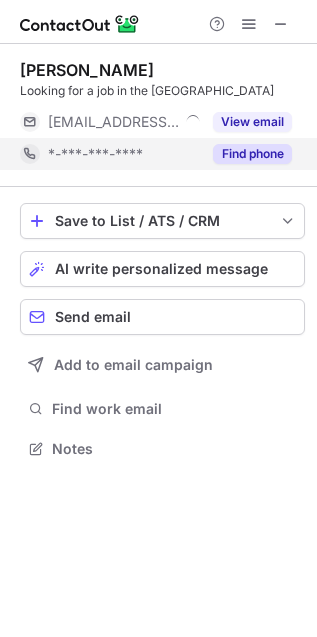 click on "Find phone" at bounding box center (252, 154) 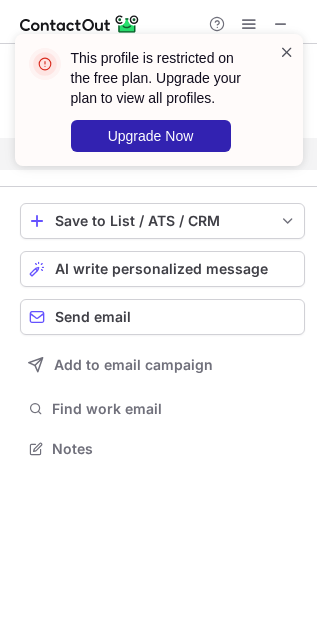 click at bounding box center (287, 52) 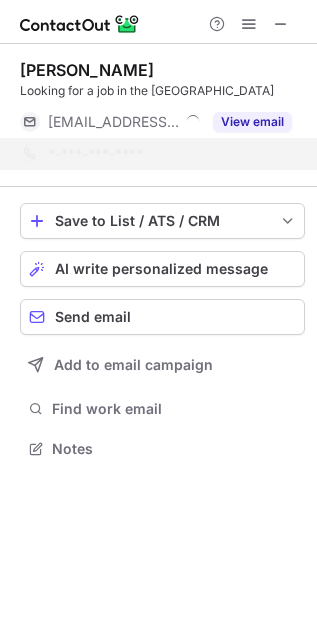 click on "This profile is restricted on the free plan. Upgrade your plan to view all profiles. Upgrade Now" at bounding box center [159, 108] 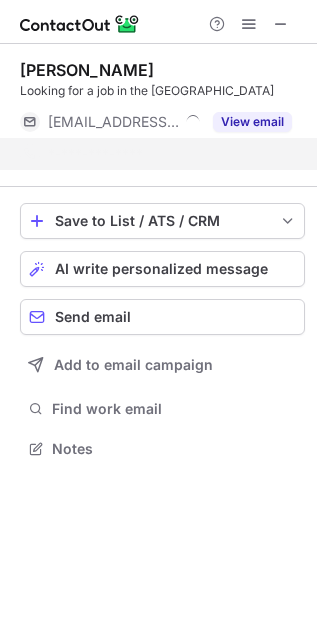 scroll, scrollTop: 402, scrollLeft: 317, axis: both 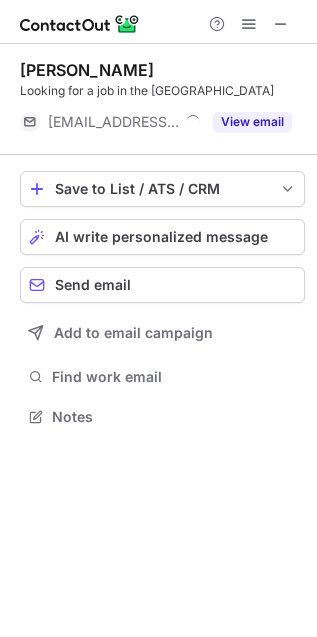 click at bounding box center (281, 24) 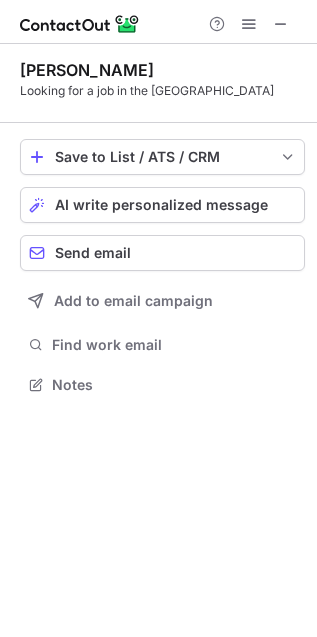 scroll, scrollTop: 371, scrollLeft: 317, axis: both 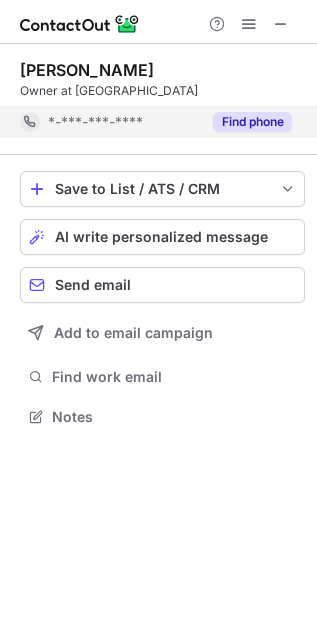 click on "Find phone" at bounding box center (252, 122) 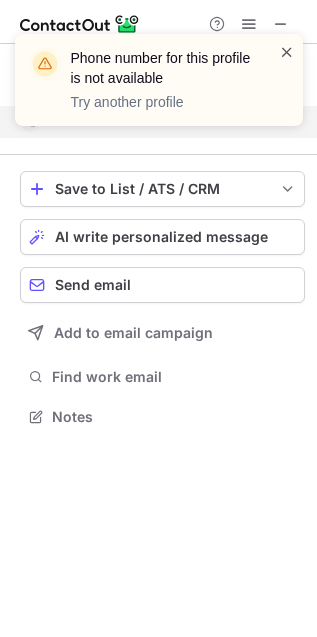 click at bounding box center [287, 52] 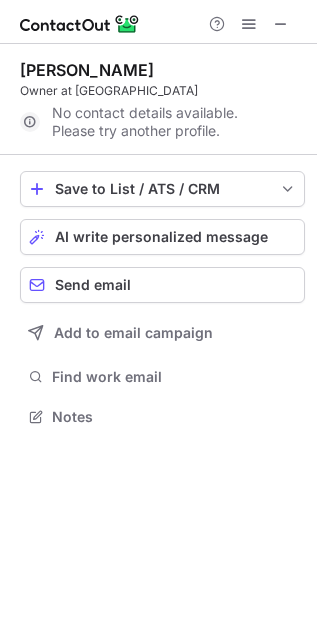 click at bounding box center [281, 24] 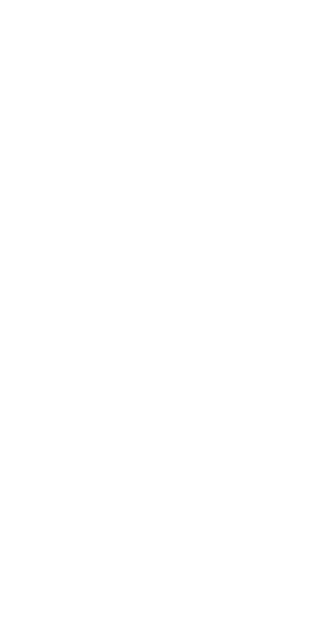 scroll, scrollTop: 0, scrollLeft: 0, axis: both 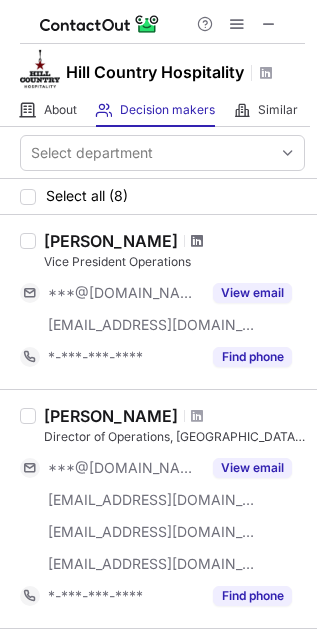 click at bounding box center (197, 241) 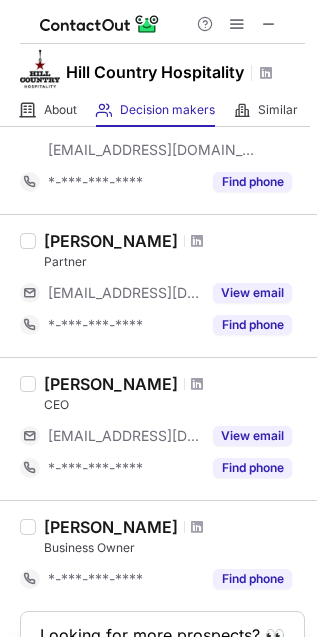 scroll, scrollTop: 1000, scrollLeft: 0, axis: vertical 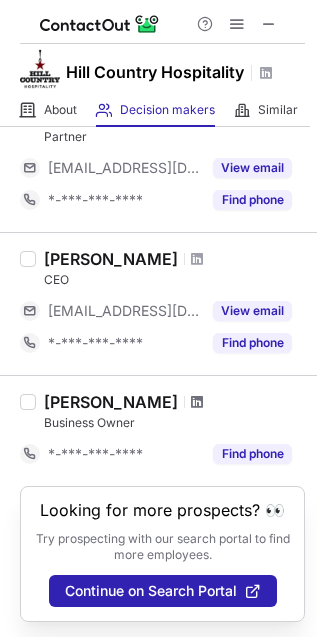click at bounding box center (197, 402) 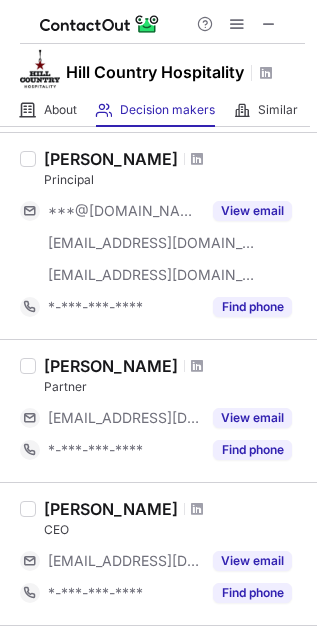 scroll, scrollTop: 625, scrollLeft: 0, axis: vertical 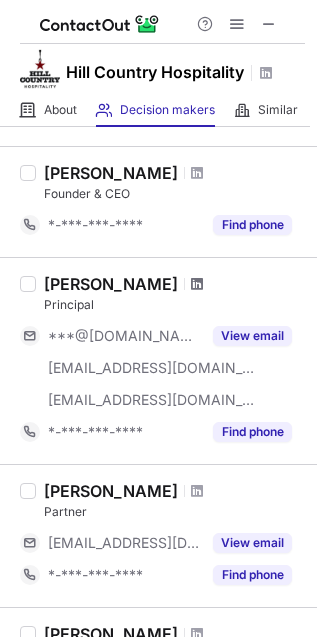 click at bounding box center [197, 284] 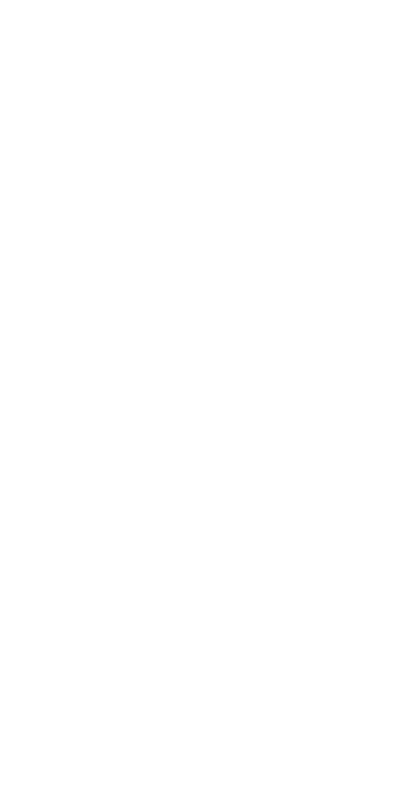 scroll, scrollTop: 0, scrollLeft: 0, axis: both 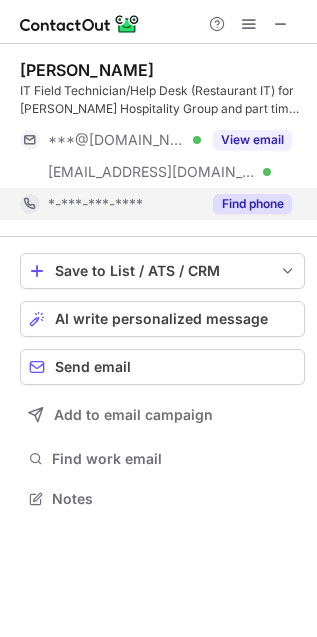 click on "Find phone" at bounding box center [252, 204] 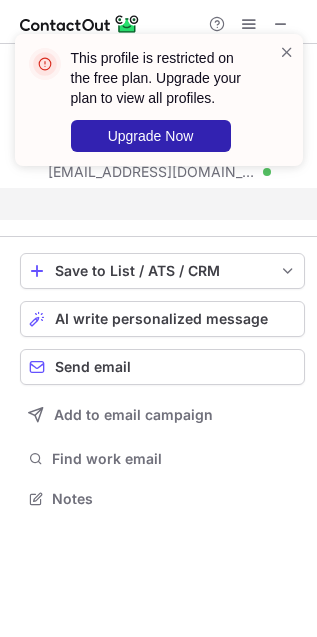 scroll, scrollTop: 452, scrollLeft: 317, axis: both 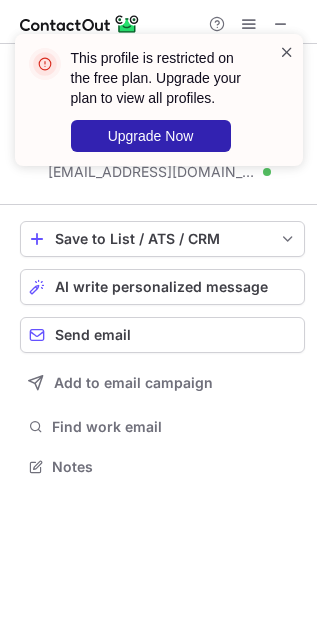 click at bounding box center [287, 52] 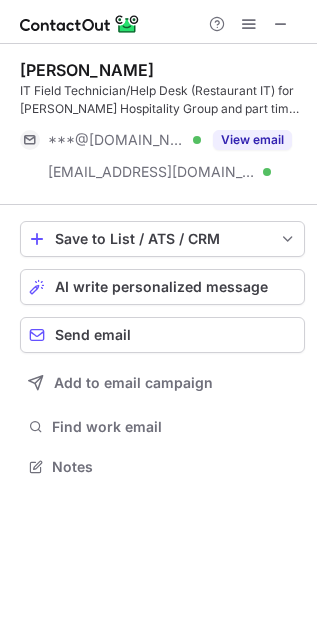 click on "This profile is restricted on the free plan. Upgrade your plan to view all profiles. Upgrade Now" at bounding box center [159, 108] 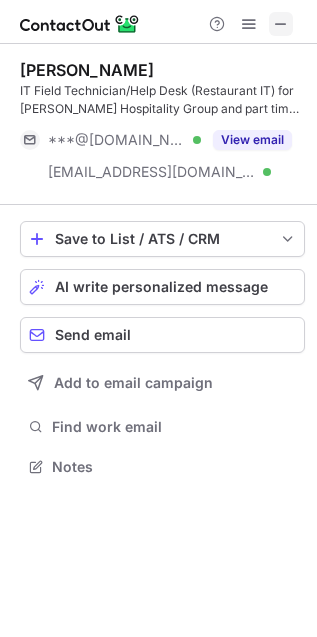 click at bounding box center [281, 24] 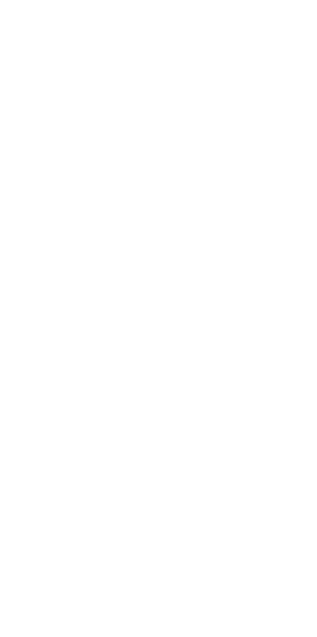 scroll, scrollTop: 0, scrollLeft: 0, axis: both 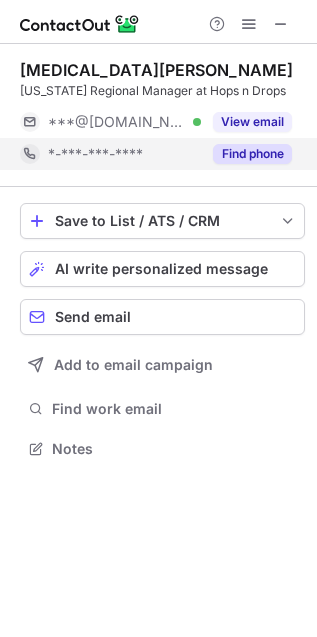click on "Find phone" at bounding box center (252, 154) 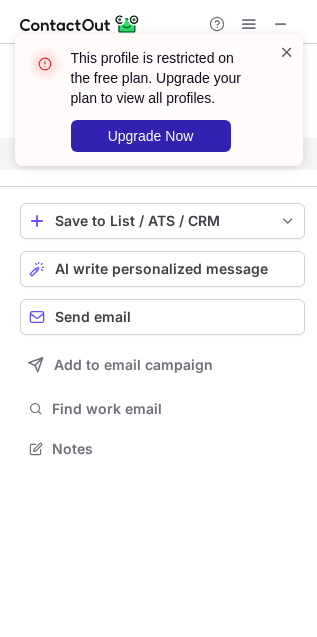 click at bounding box center (287, 52) 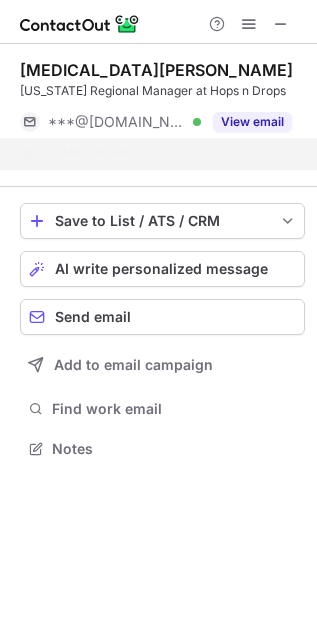 click on "This profile is restricted on the free plan. Upgrade your plan to view all profiles. Upgrade Now" at bounding box center (159, 108) 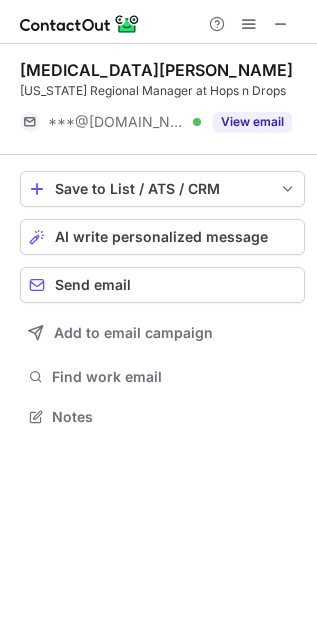 scroll, scrollTop: 402, scrollLeft: 317, axis: both 